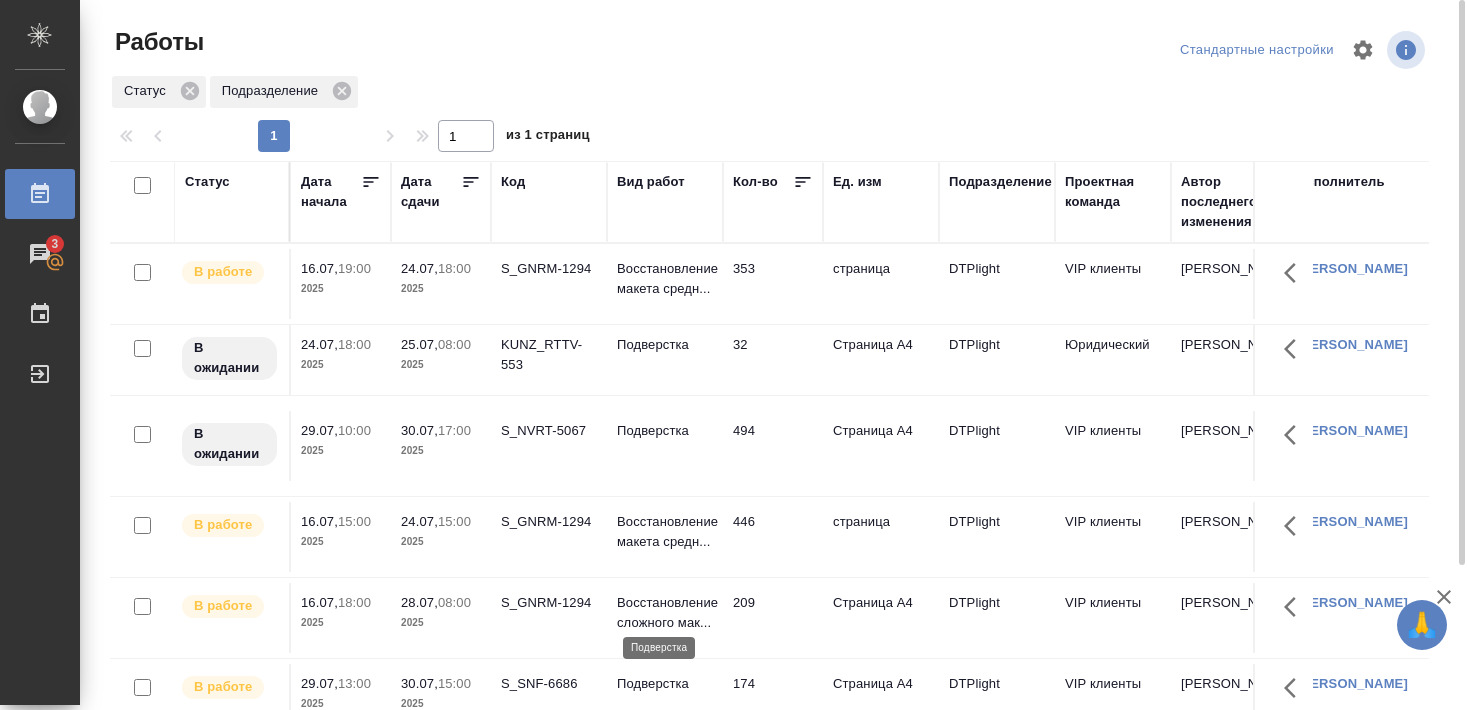scroll, scrollTop: 0, scrollLeft: 0, axis: both 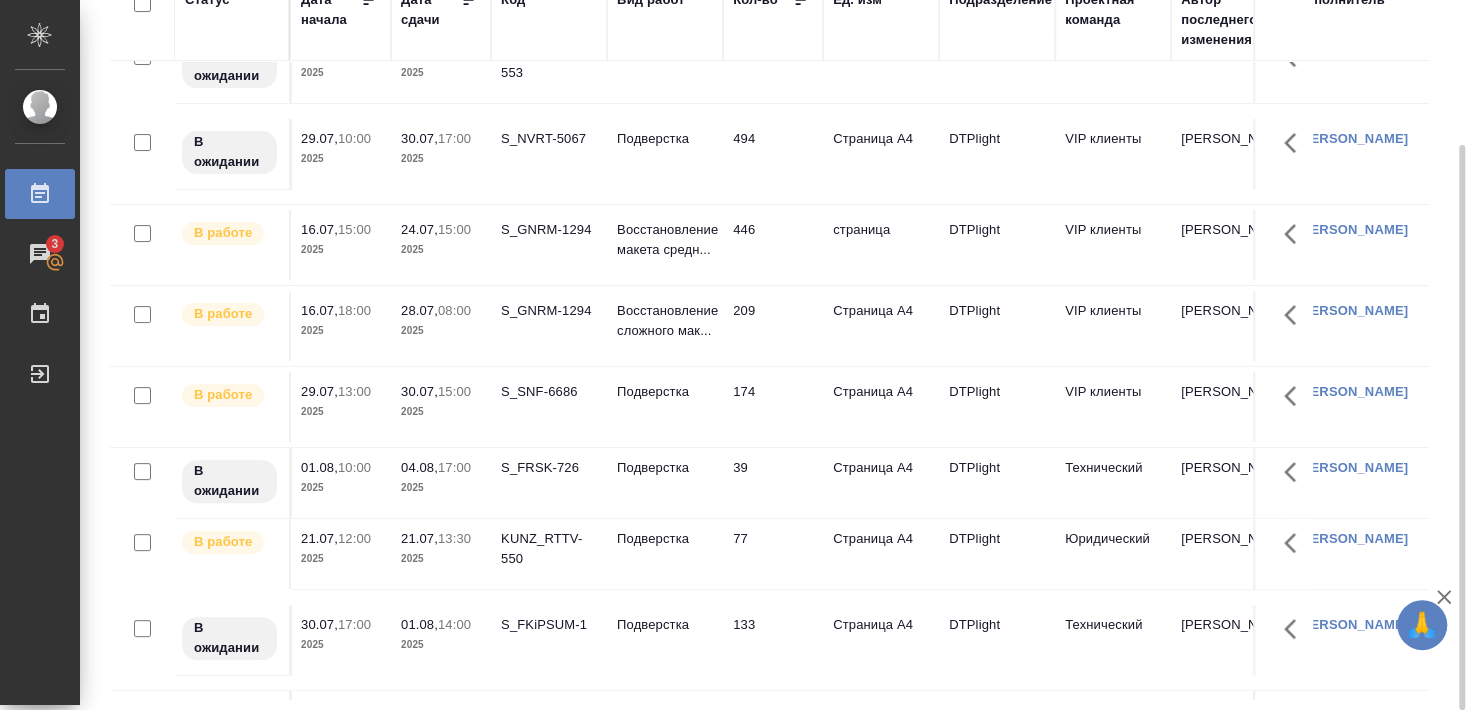 click on "KUNZ_RTTV-550" at bounding box center [549, -23] 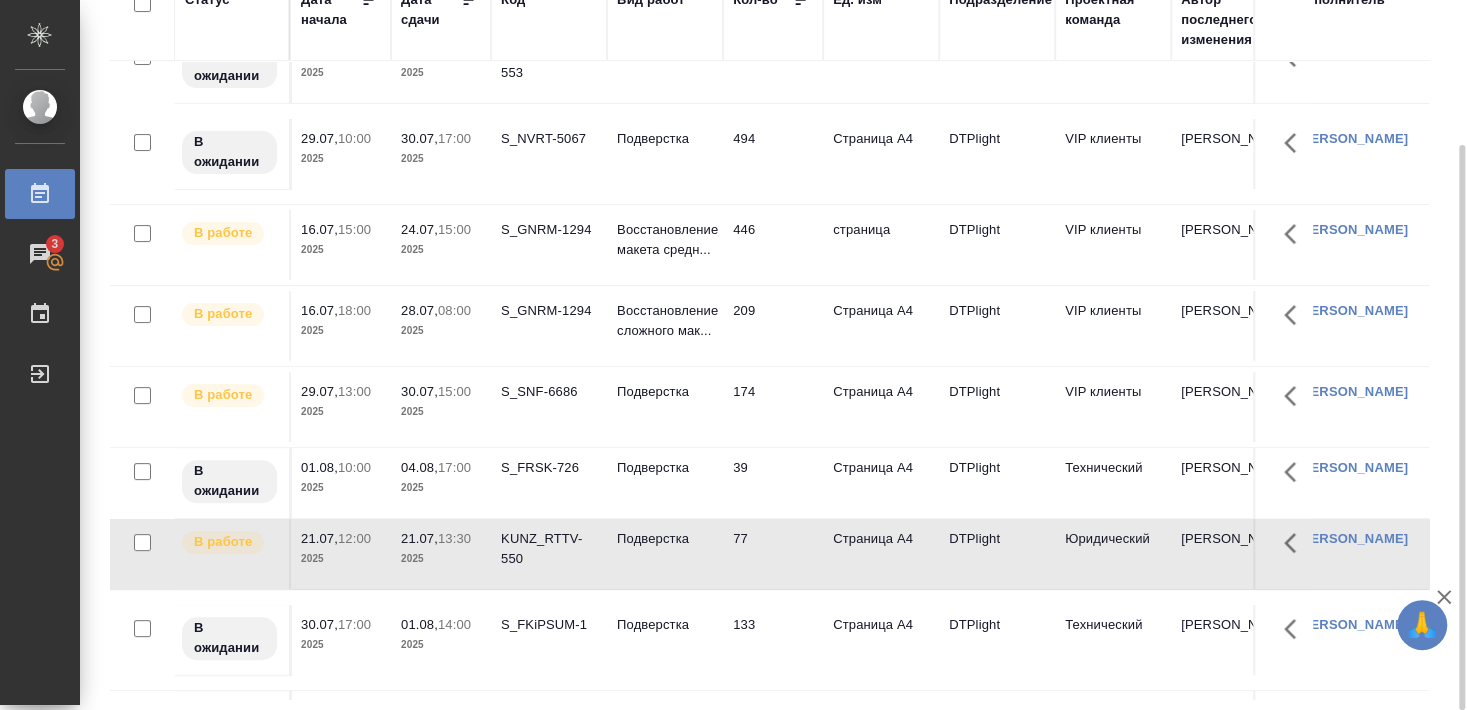 click on "KUNZ_RTTV-550" at bounding box center (549, -23) 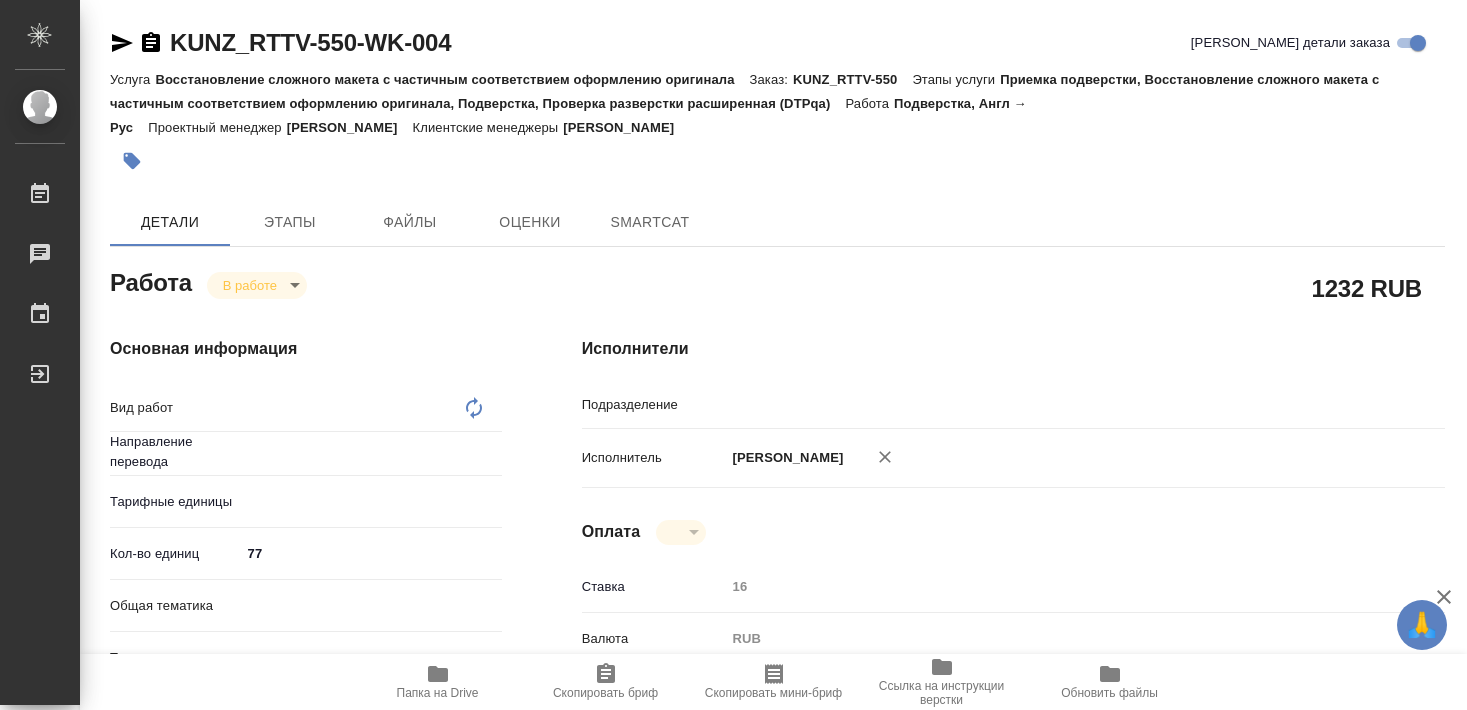 scroll, scrollTop: 0, scrollLeft: 0, axis: both 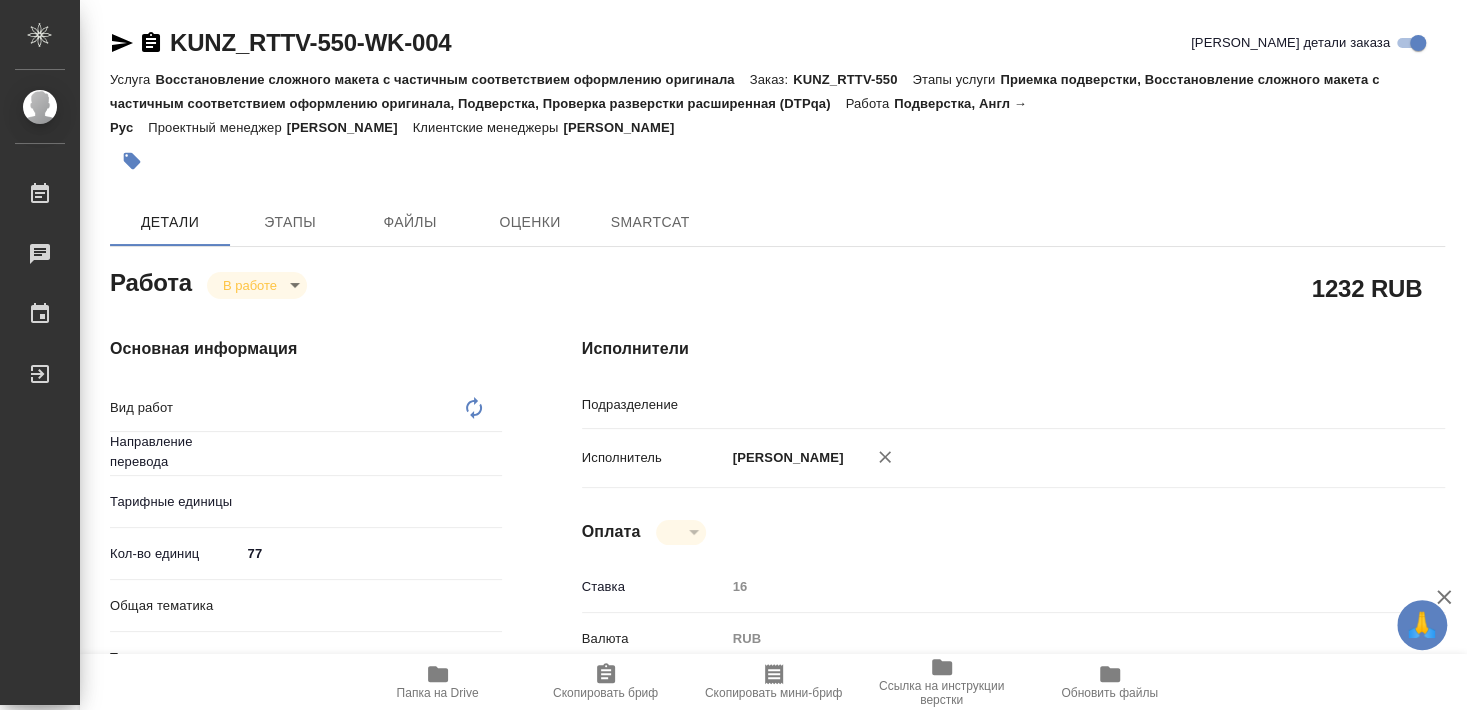 type on "x" 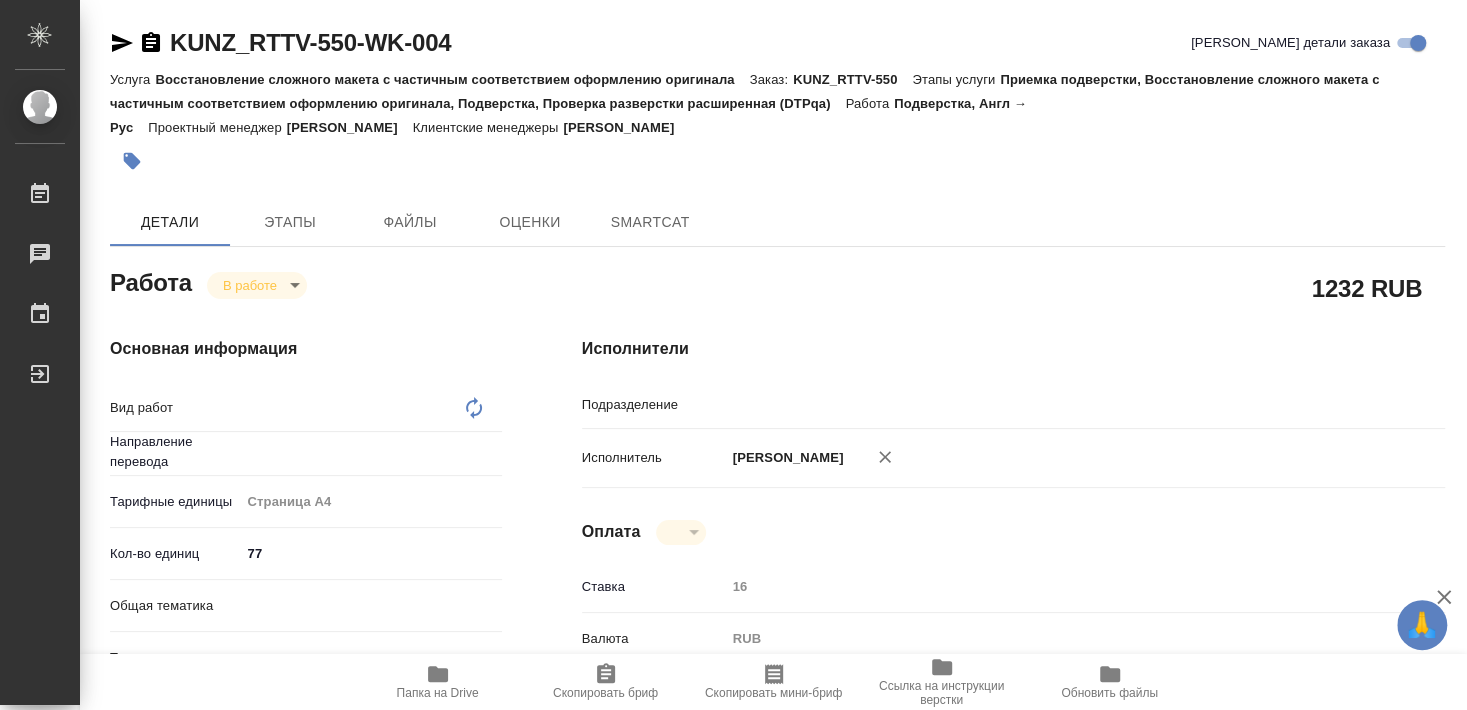 type on "Подверстка" 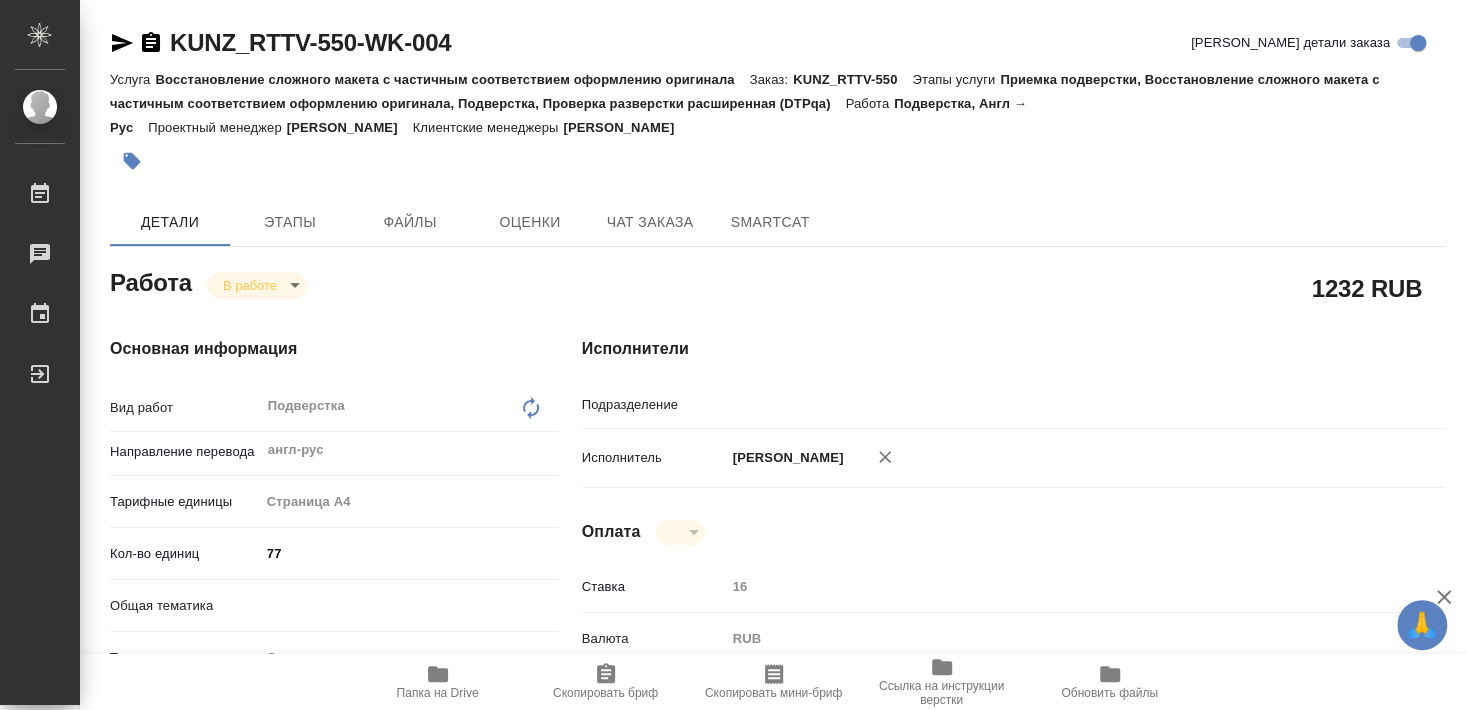 type on "x" 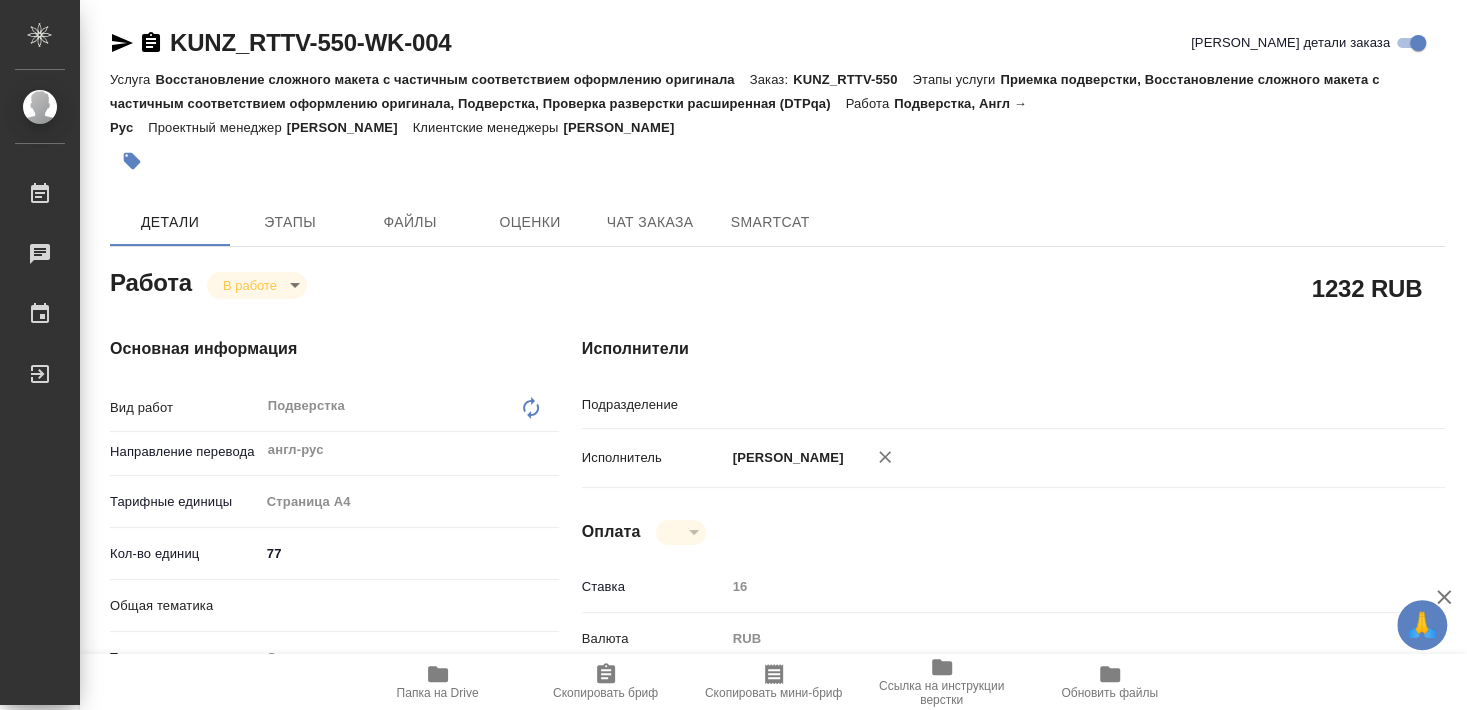 type on "англ-рус" 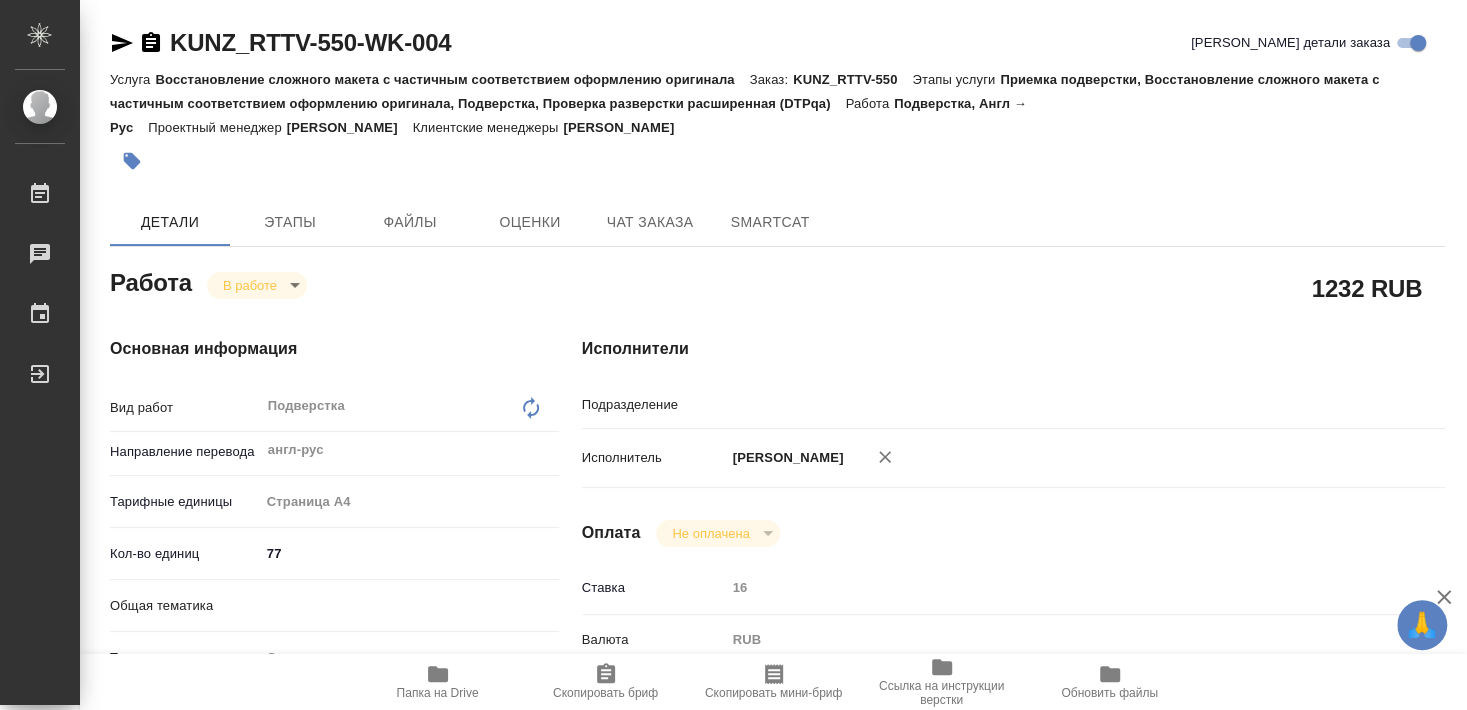 type on "x" 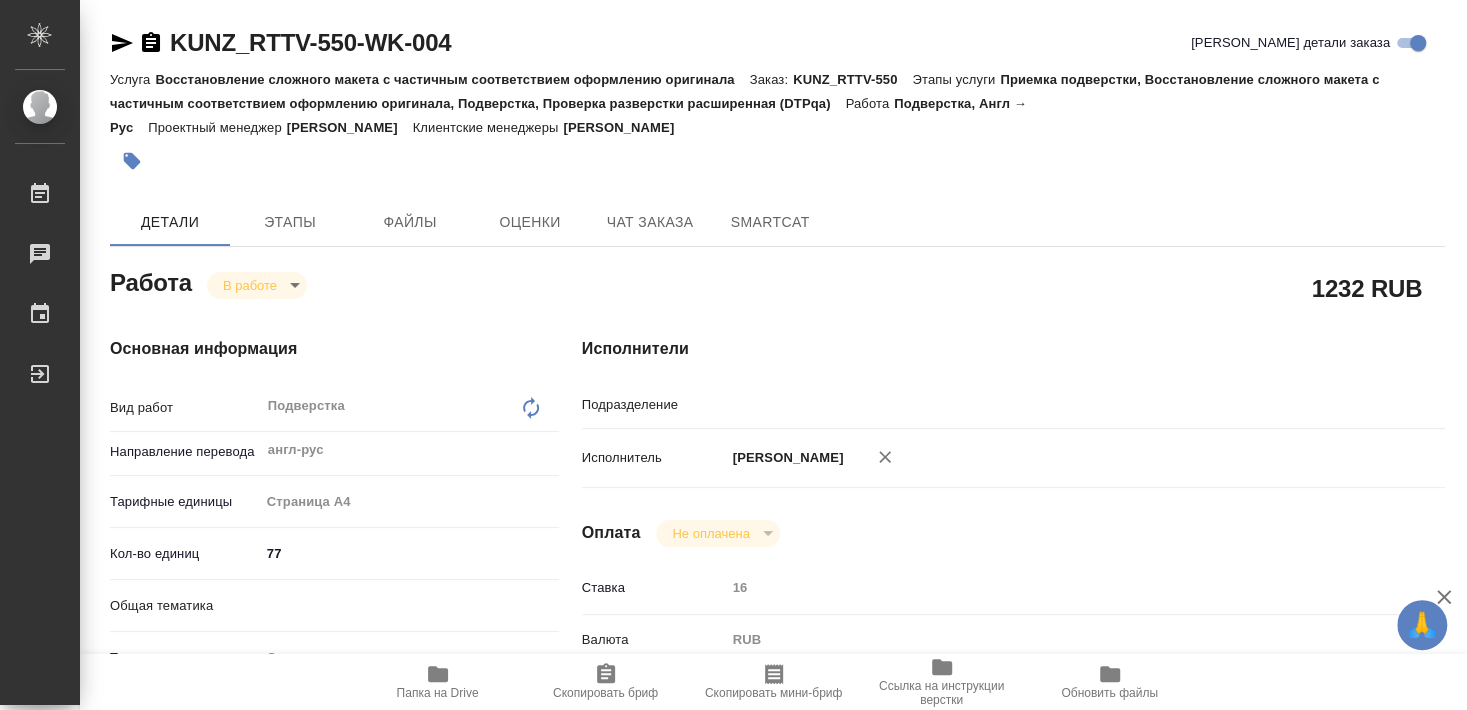 type on "DTPlight" 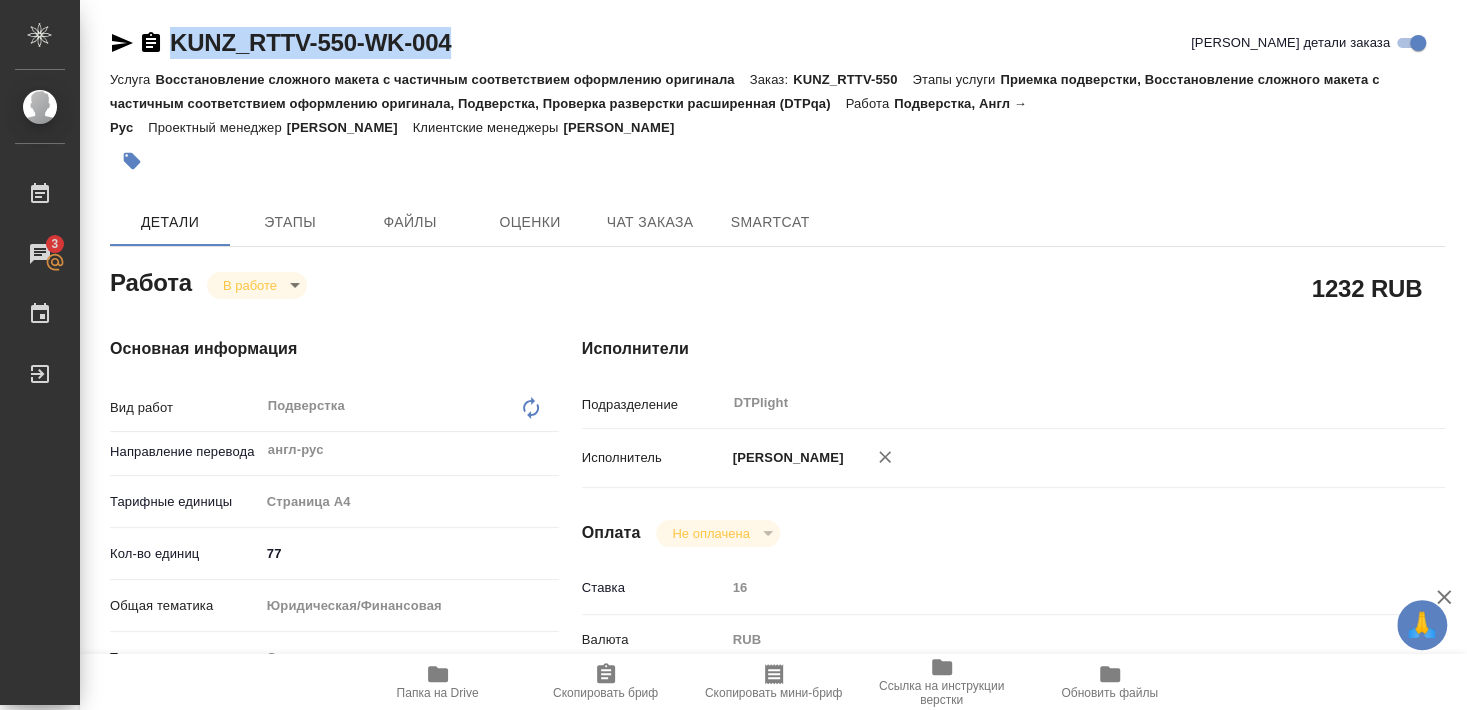 drag, startPoint x: 165, startPoint y: 58, endPoint x: 473, endPoint y: 50, distance: 308.10388 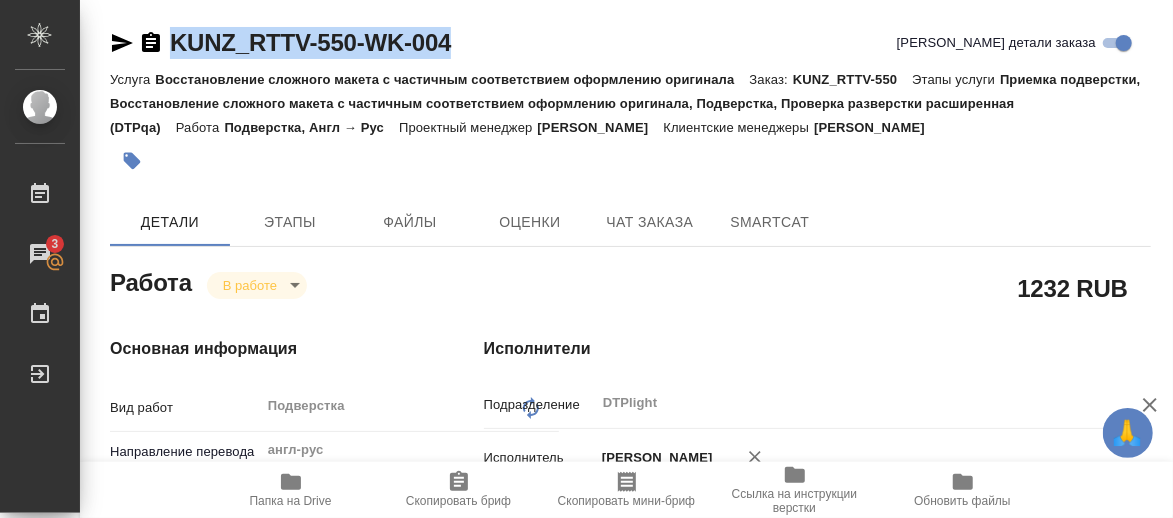 type on "x" 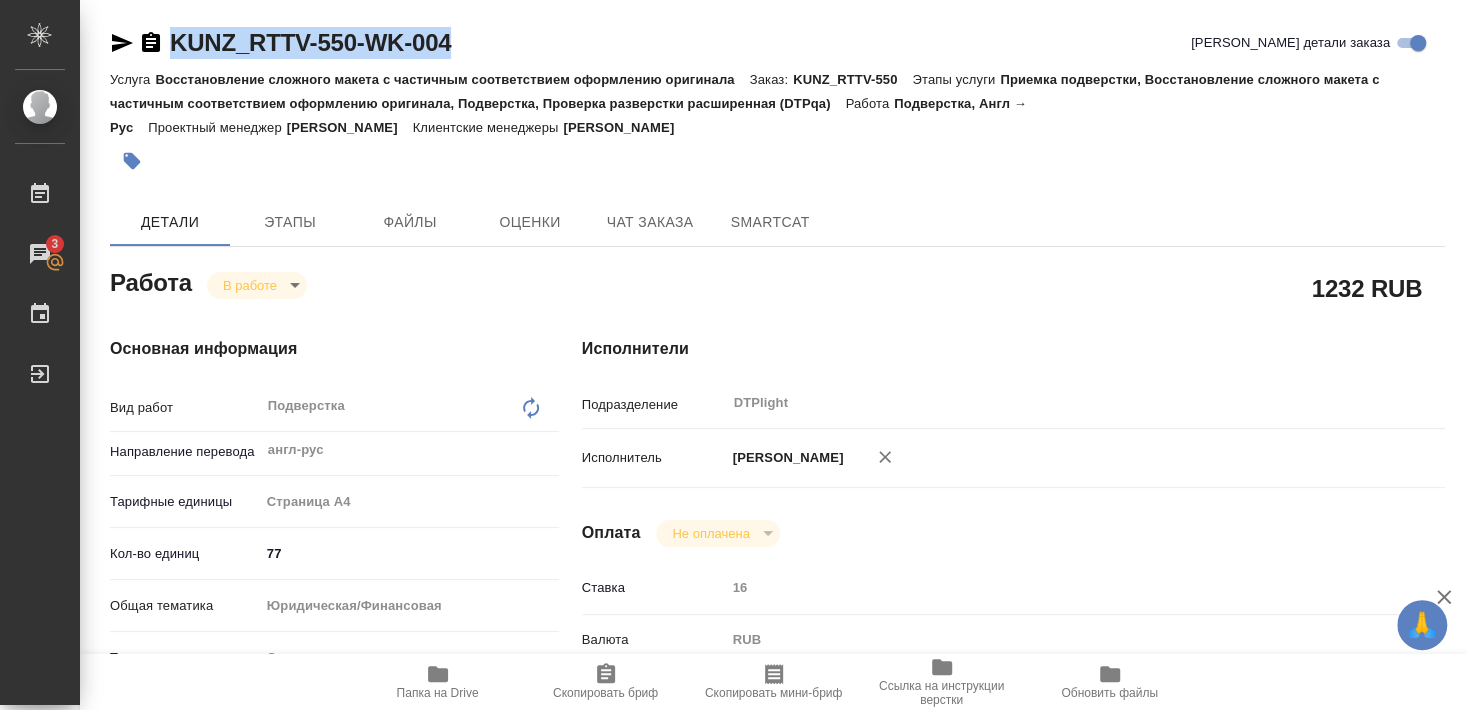 type on "x" 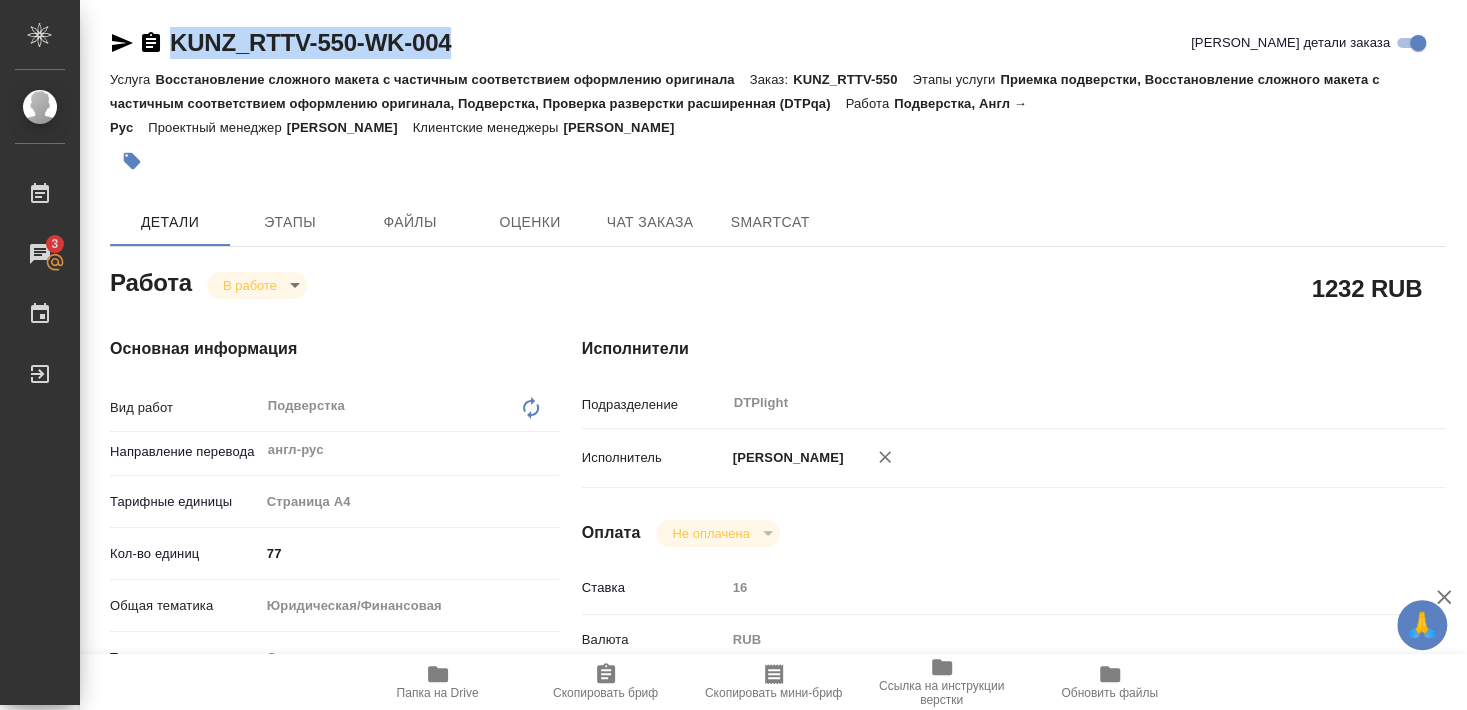 type on "x" 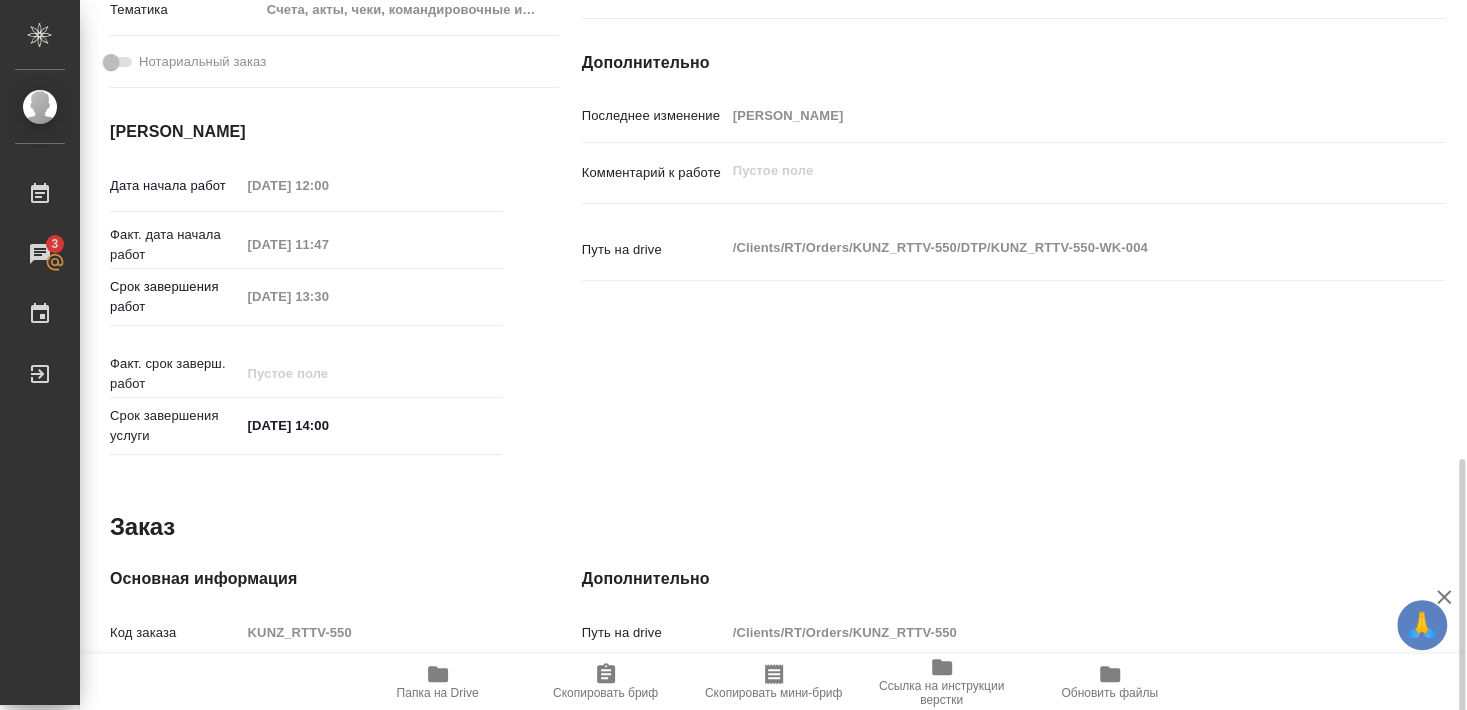 scroll, scrollTop: 756, scrollLeft: 0, axis: vertical 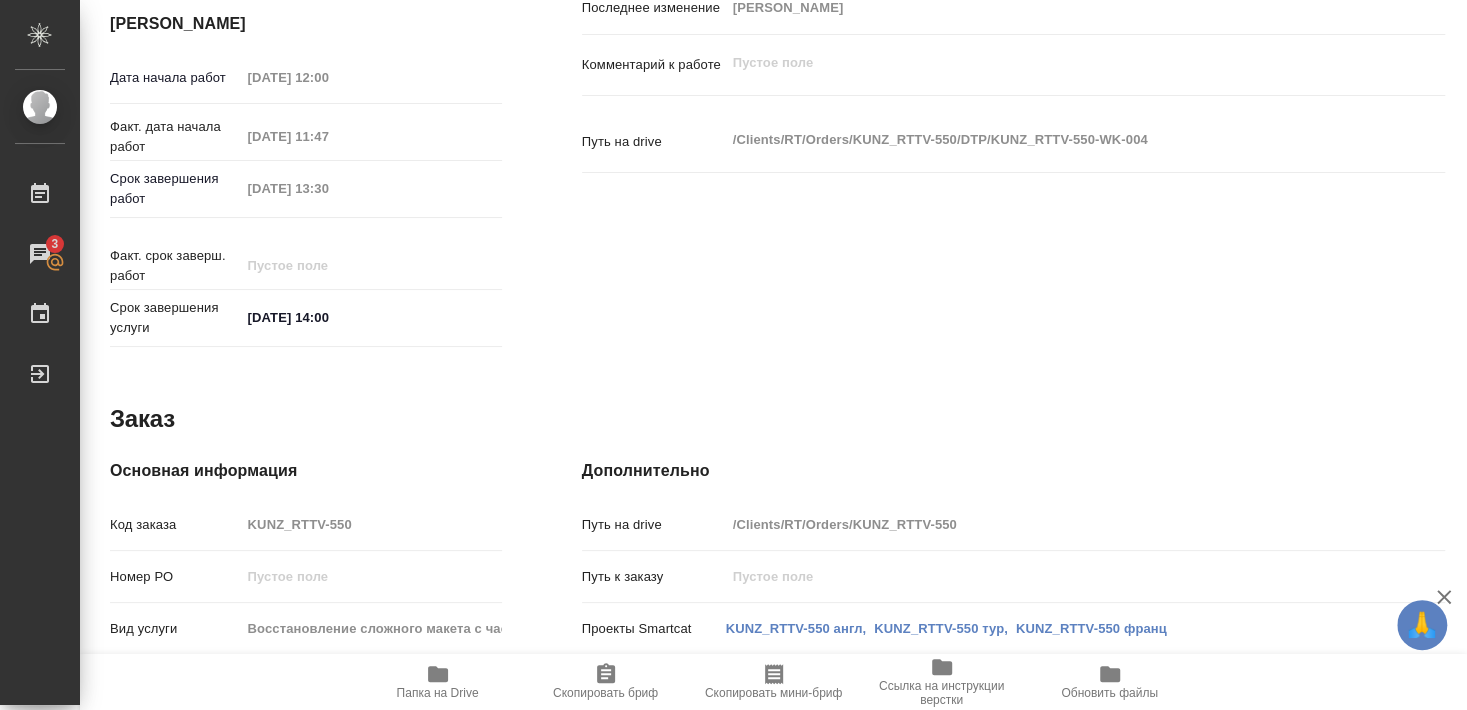 click 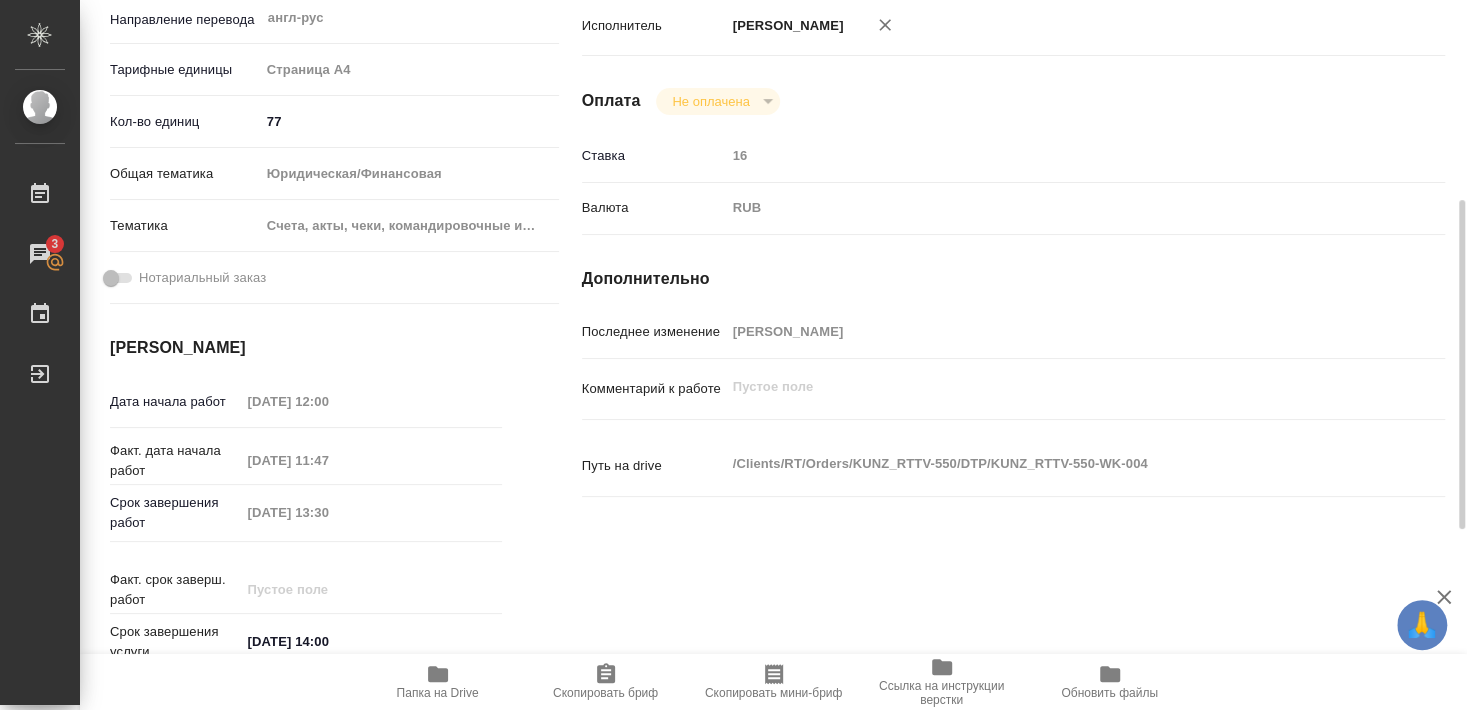 scroll, scrollTop: 0, scrollLeft: 0, axis: both 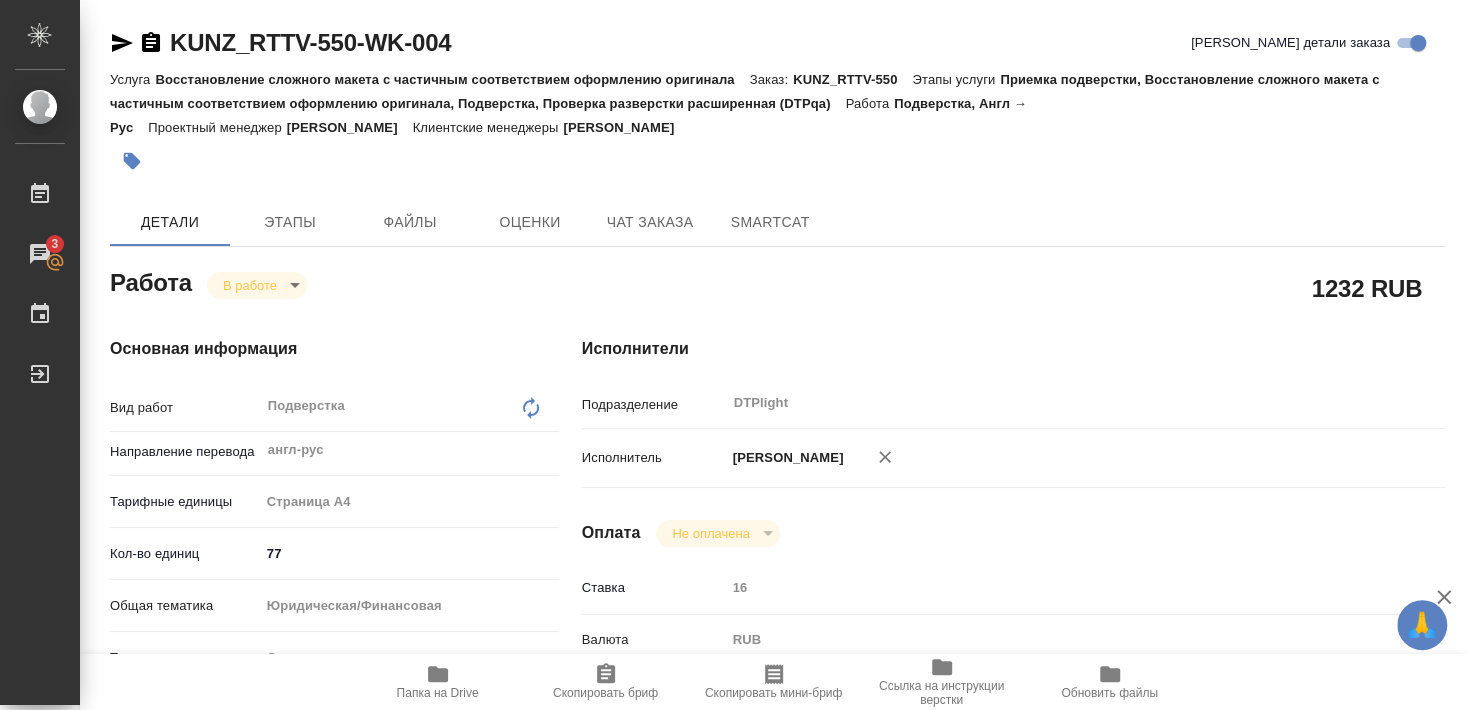 click on "Восстановление сложного макета с частичным соответствием оформлению оригинала" at bounding box center [452, 79] 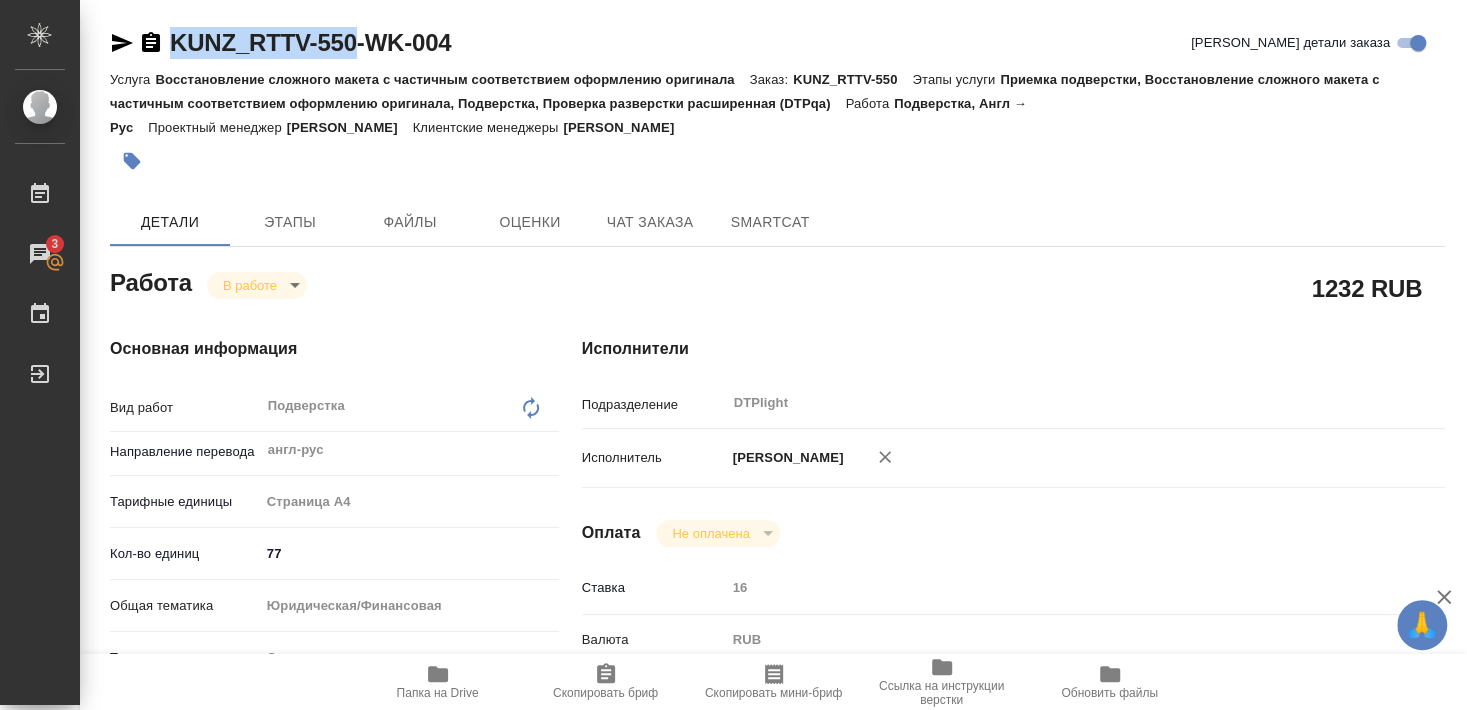 drag, startPoint x: 207, startPoint y: 61, endPoint x: 356, endPoint y: 50, distance: 149.40549 